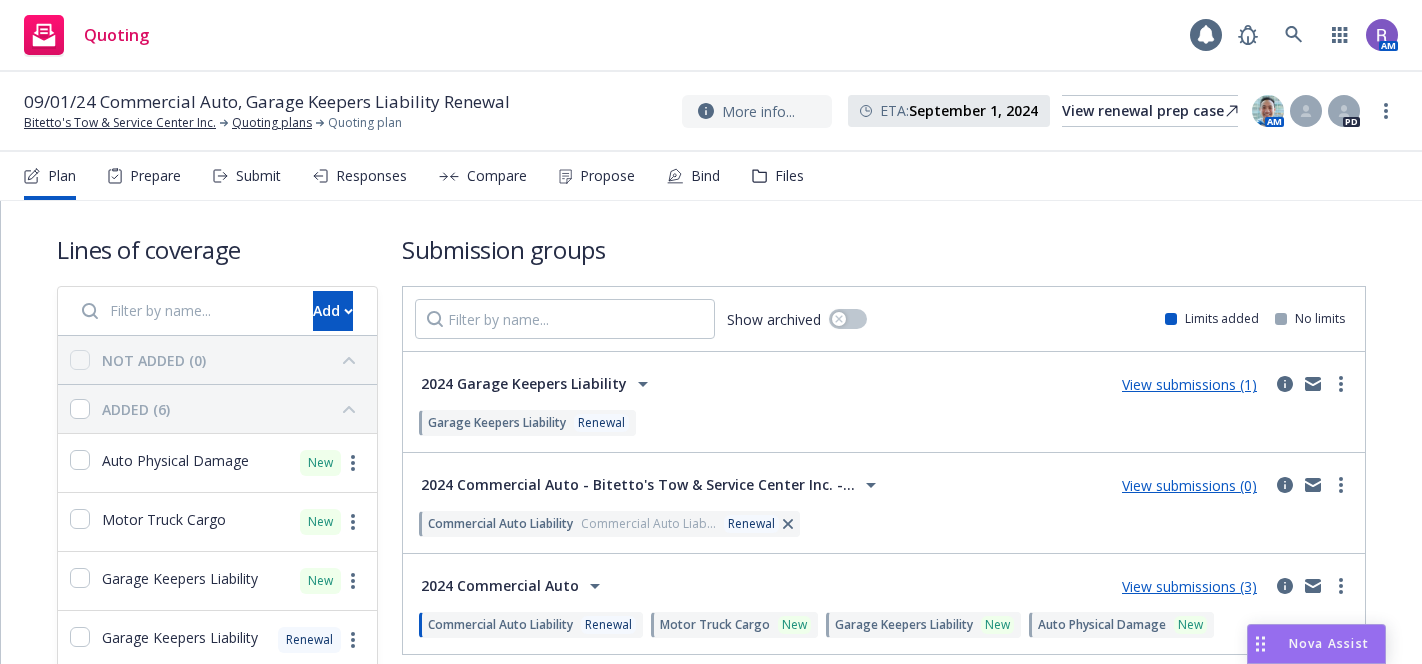scroll, scrollTop: 0, scrollLeft: 0, axis: both 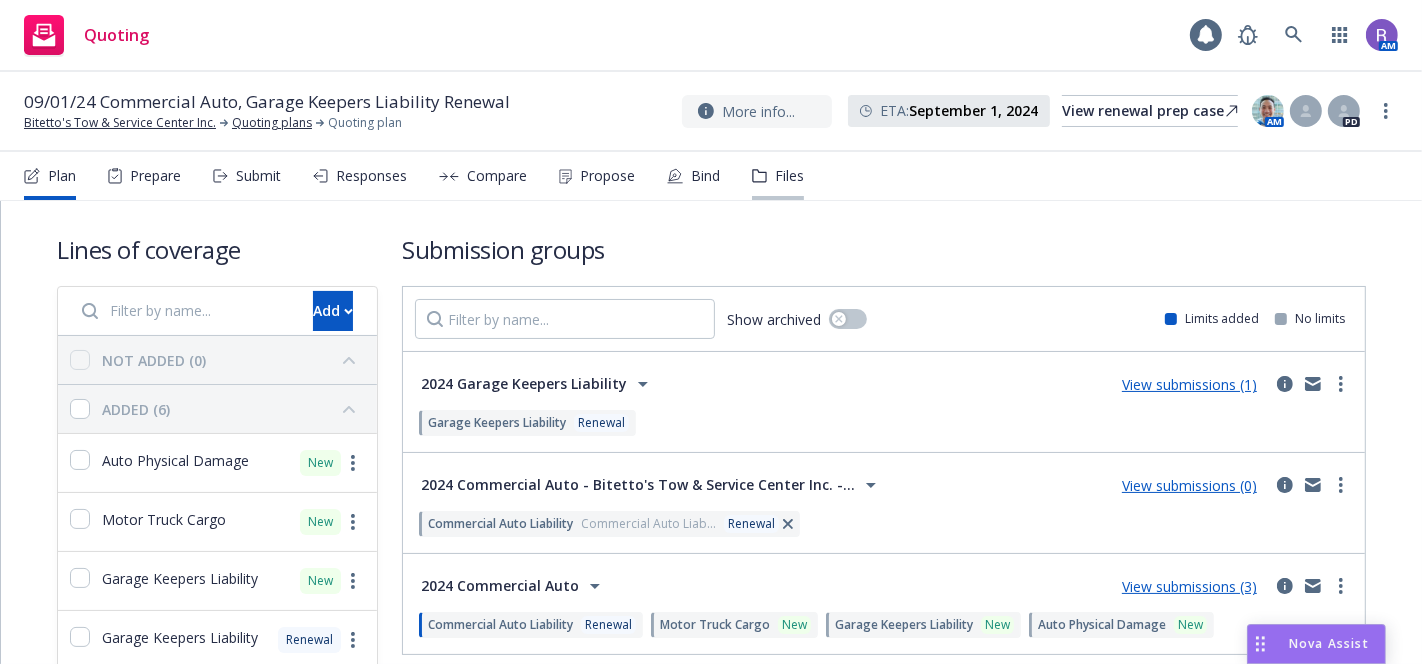 click on "Files" at bounding box center (789, 176) 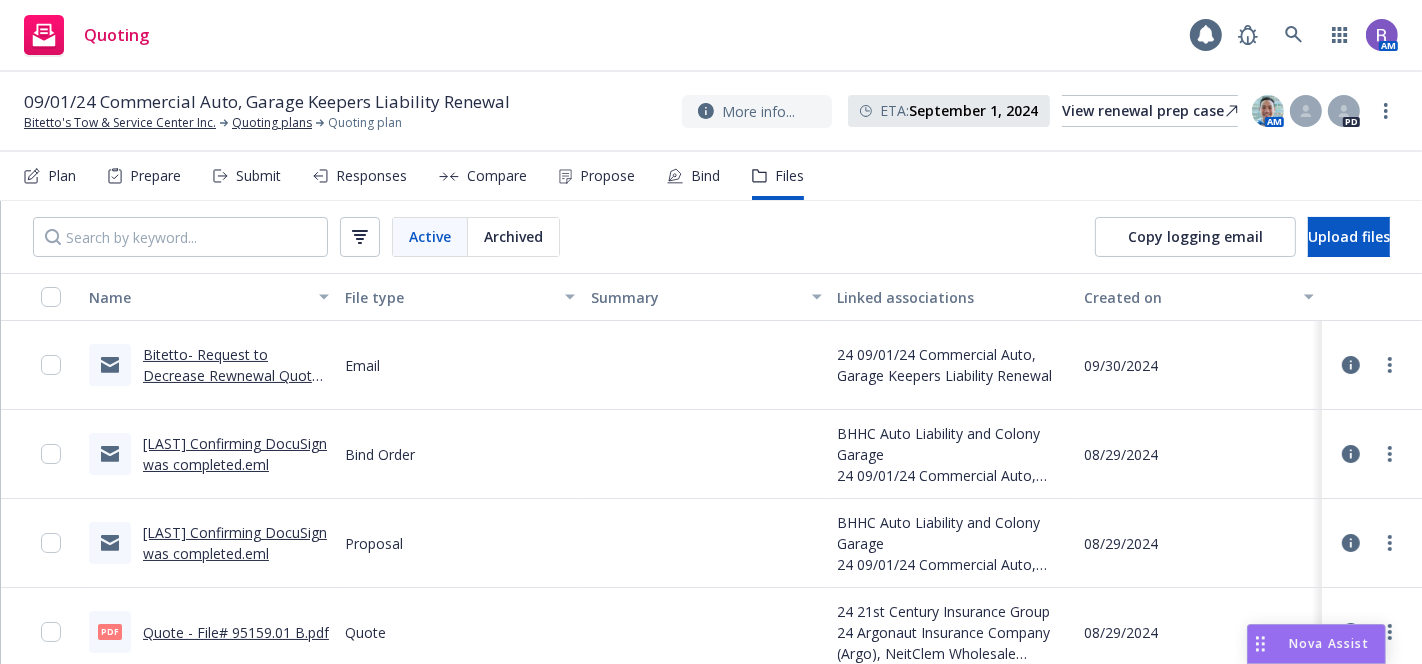 scroll, scrollTop: 0, scrollLeft: 0, axis: both 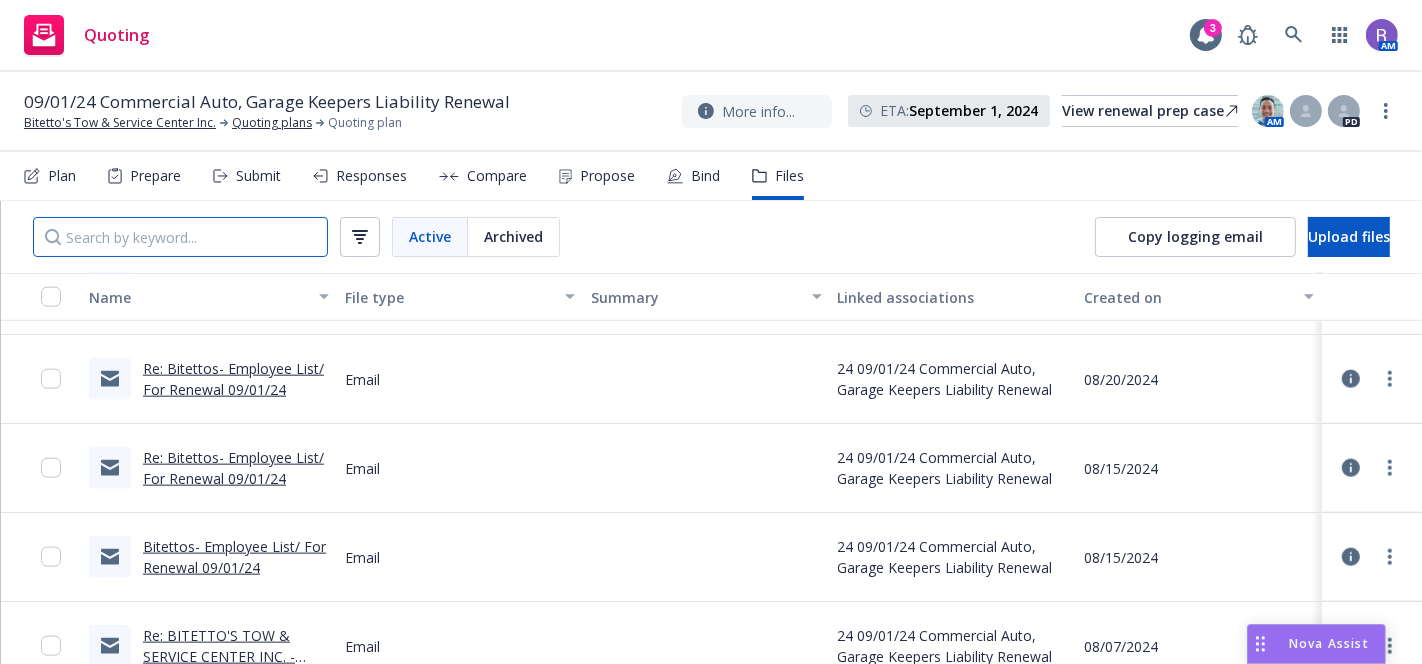 click at bounding box center [180, 237] 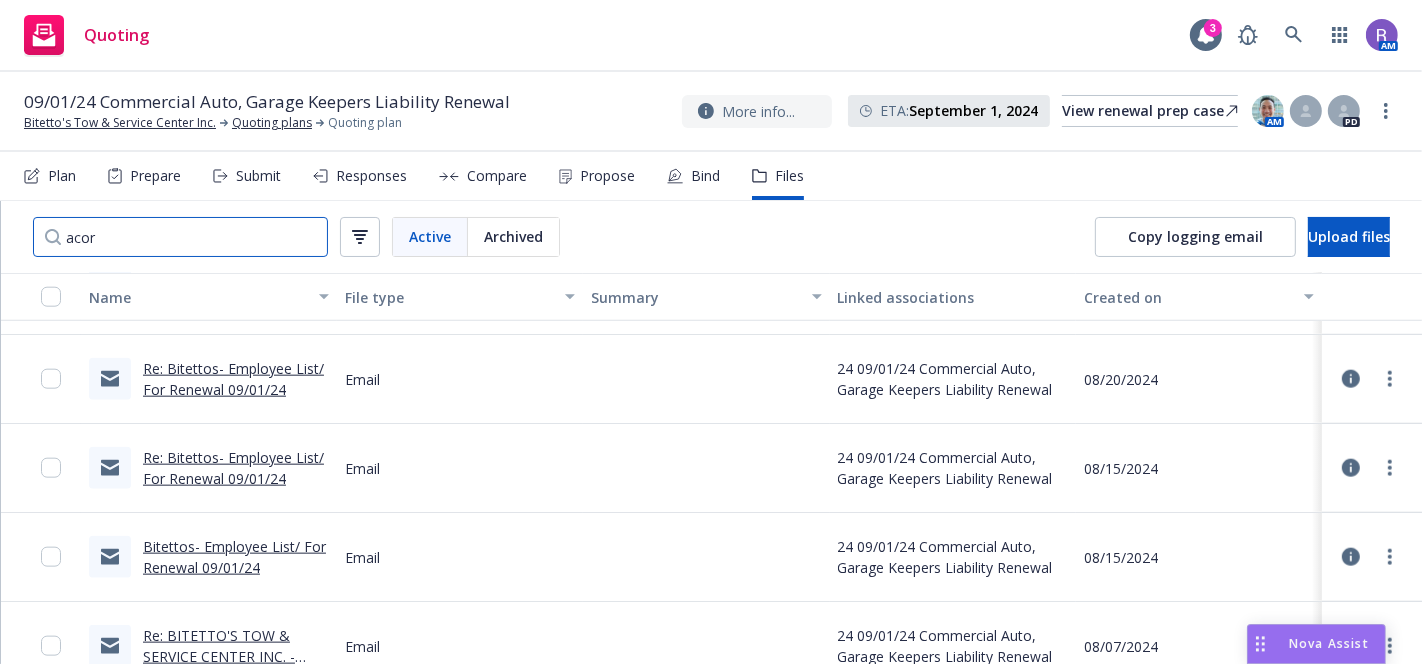 type on "acord" 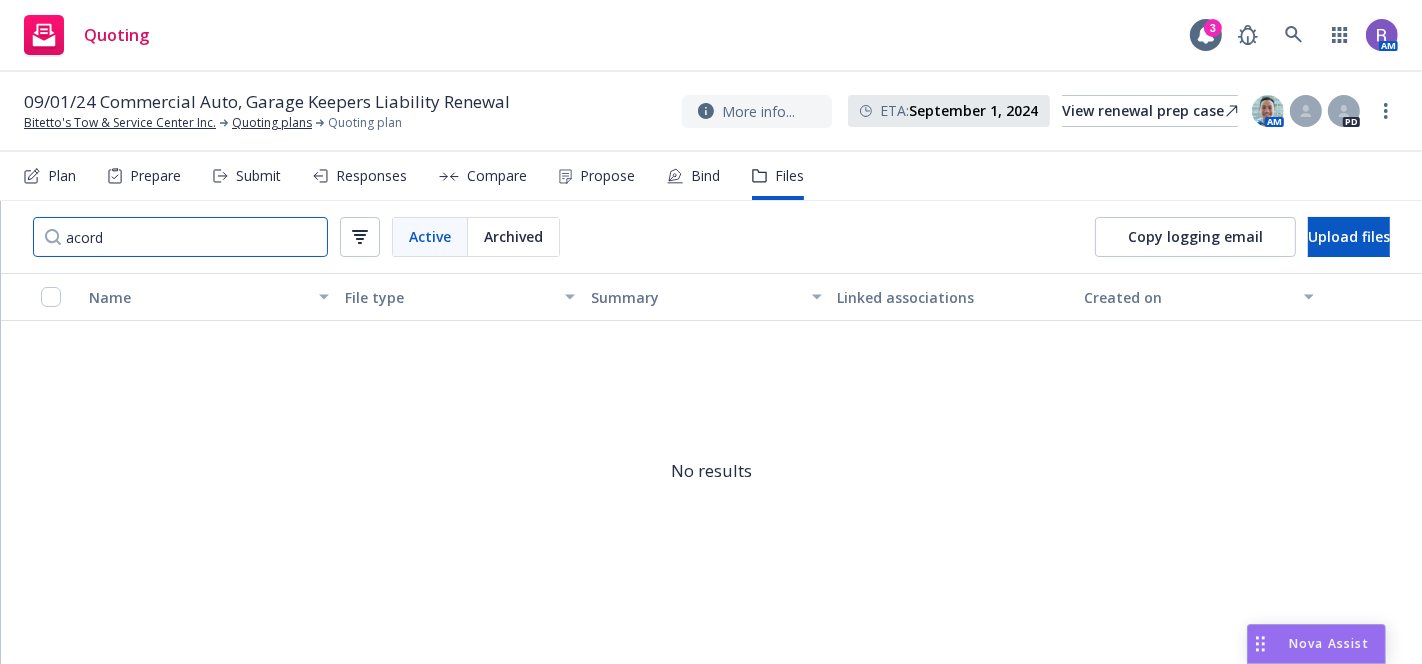 scroll, scrollTop: 0, scrollLeft: 0, axis: both 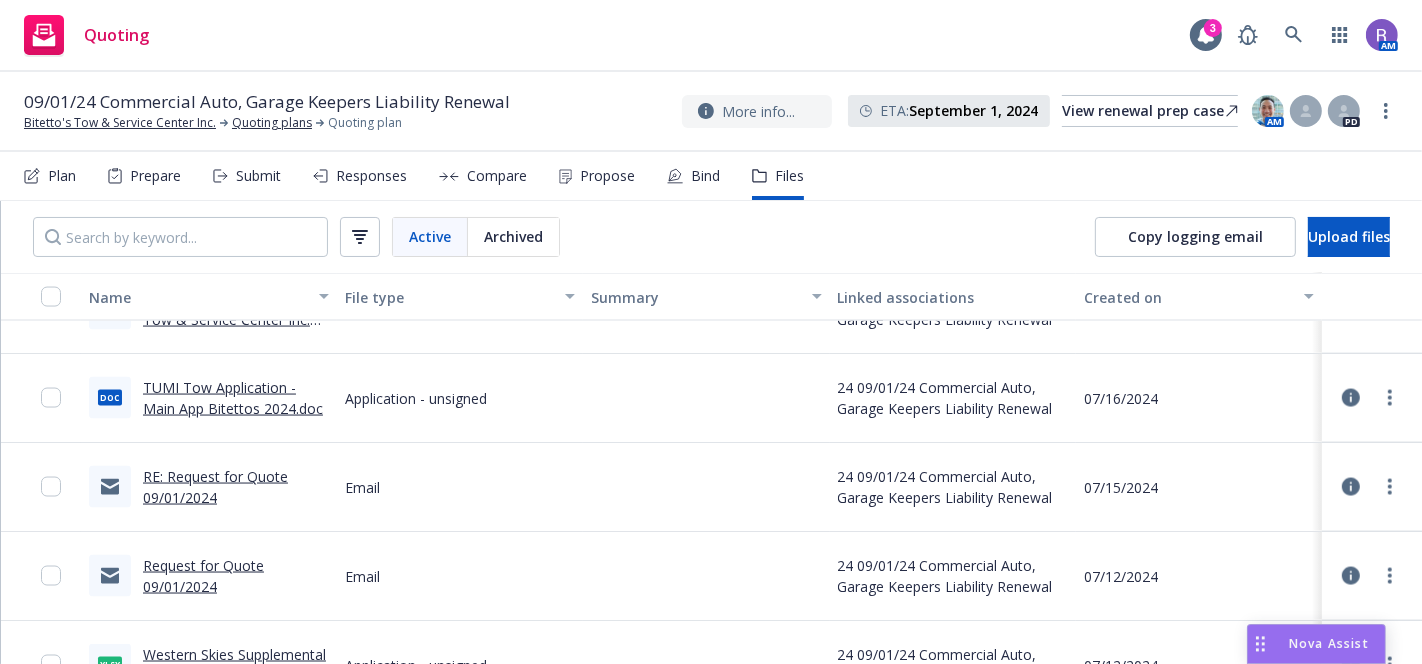 click on "Request for Quote 09/01/2024" at bounding box center (203, 576) 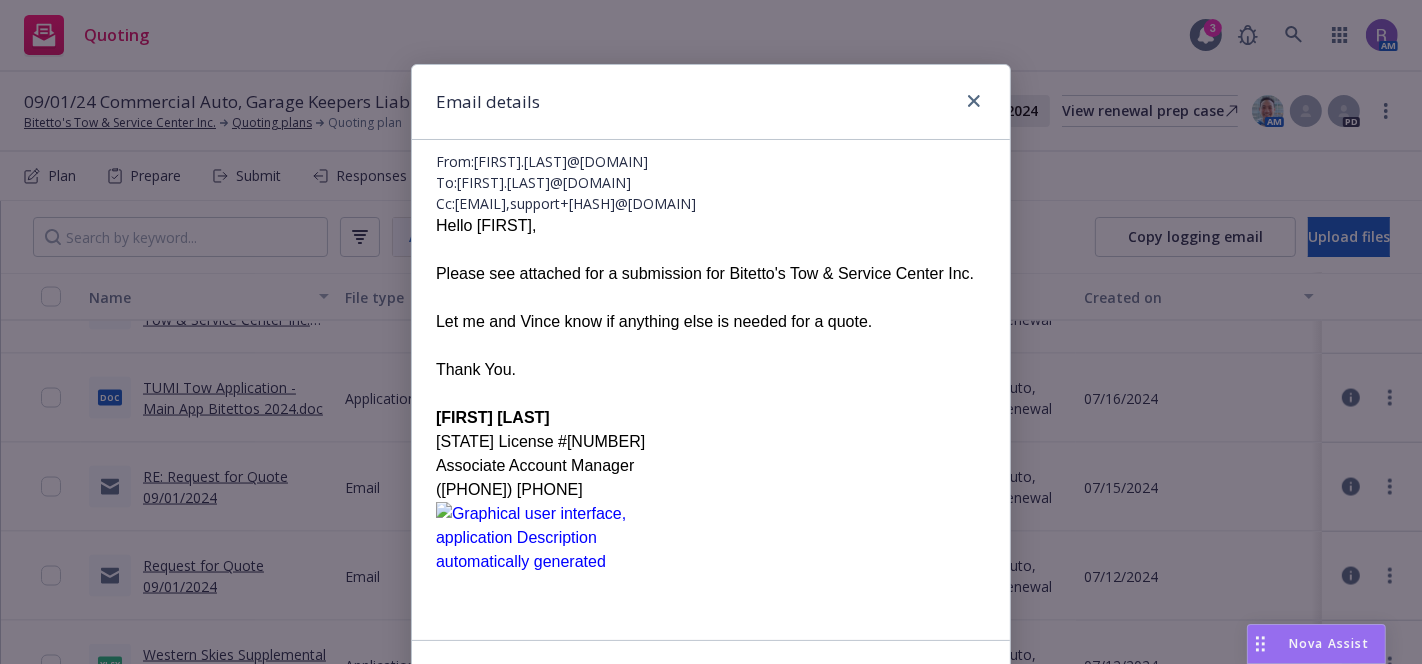 scroll, scrollTop: 0, scrollLeft: 0, axis: both 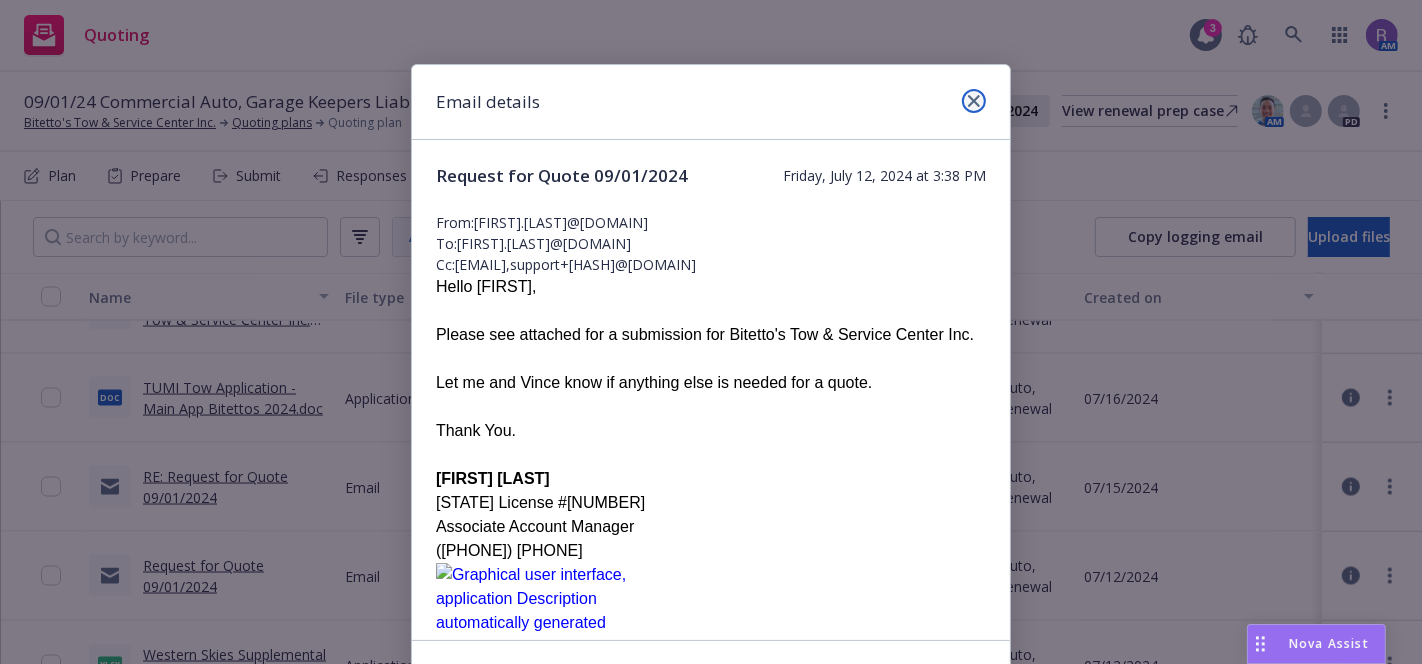 click 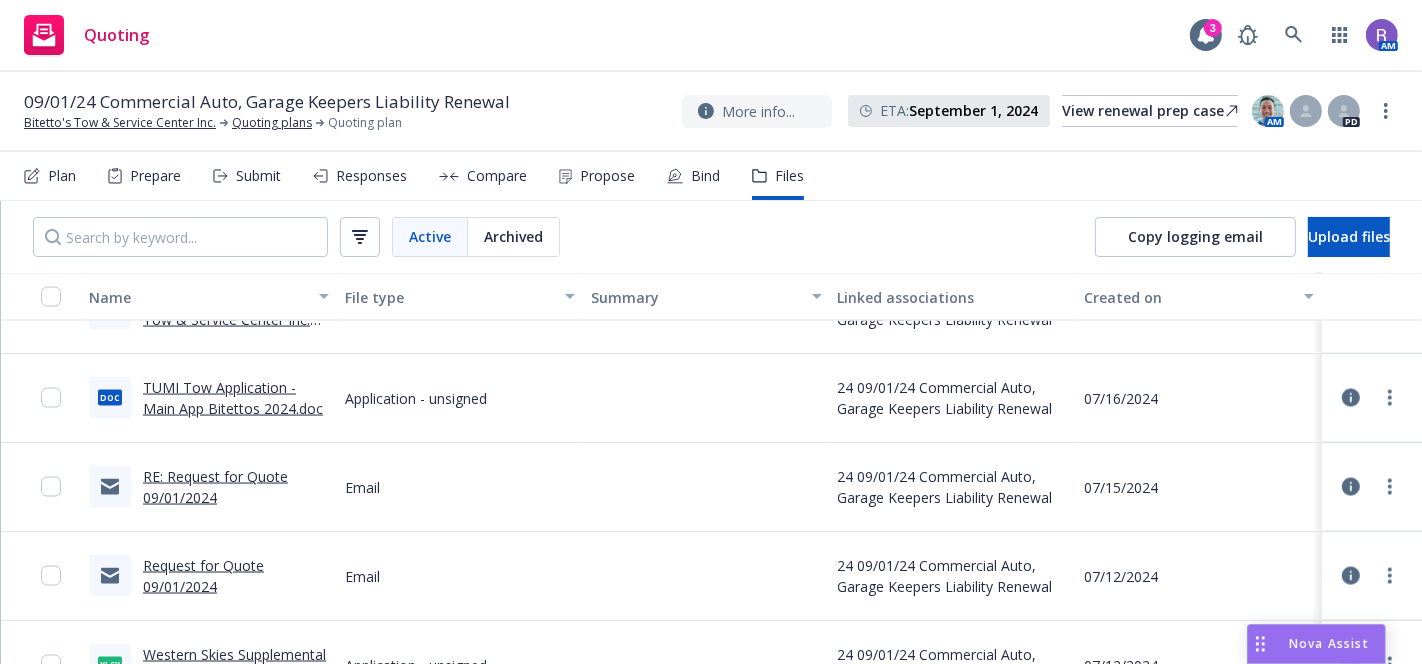 scroll, scrollTop: 2716, scrollLeft: 0, axis: vertical 